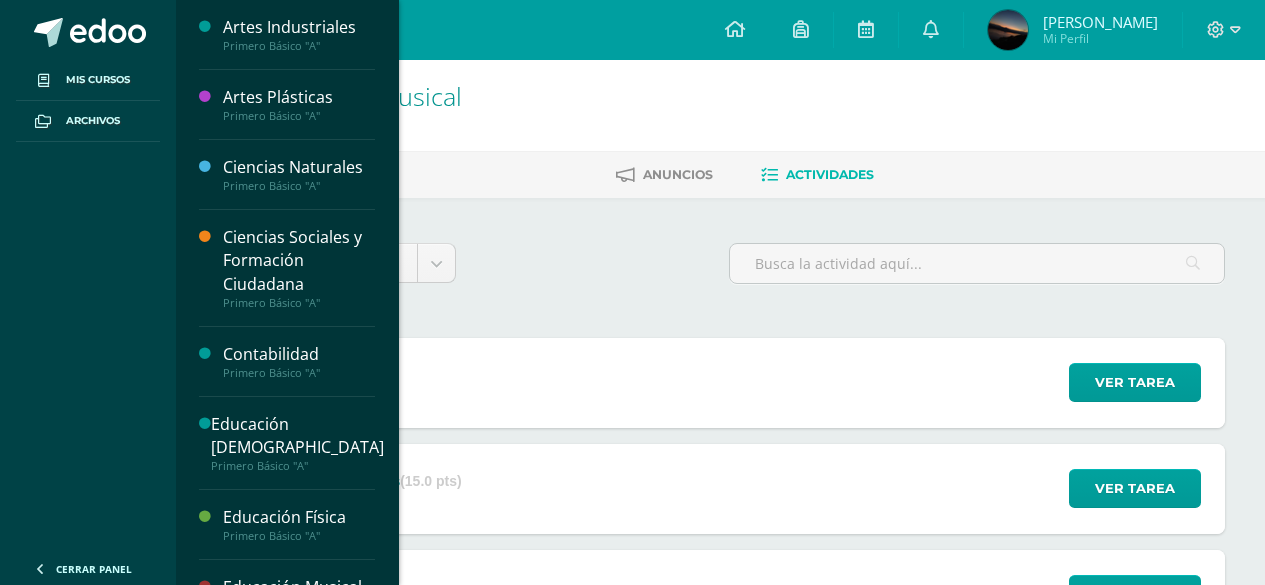scroll, scrollTop: 0, scrollLeft: 0, axis: both 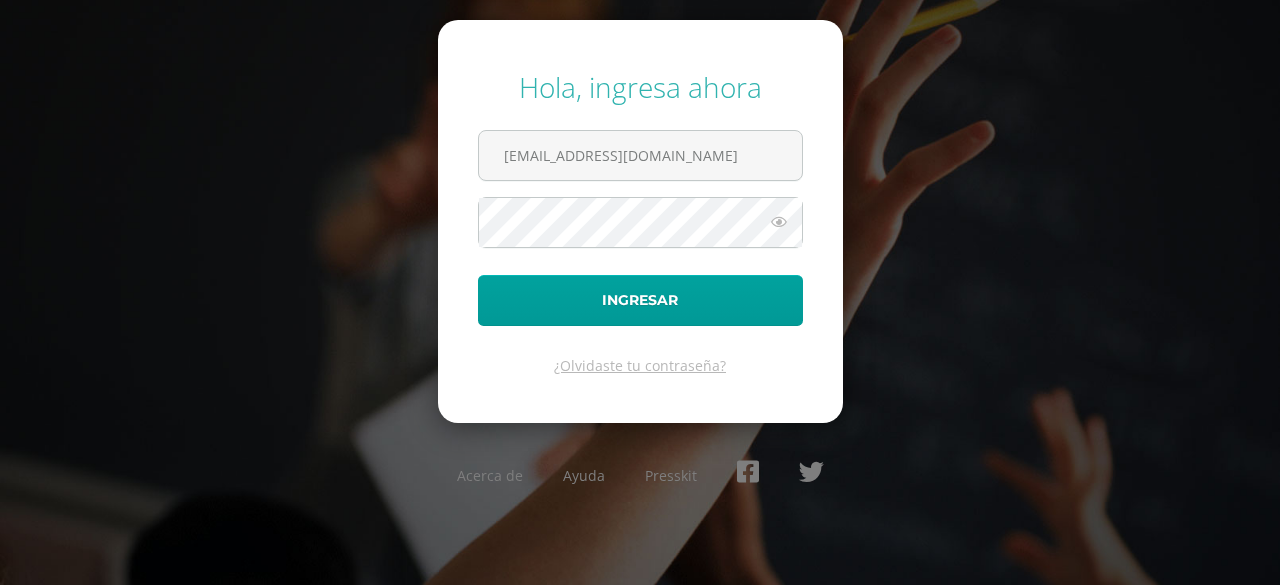 click on "Hola, ingresa ahora  [EMAIL_ADDRESS][DOMAIN_NAME] Ingresar ¿Olvidaste tu contraseña? Acerca de Ayuda Presskit
Bienvenido, Colegio Cristiano La Estrella Descarga nuestra app:" at bounding box center (640, 292) 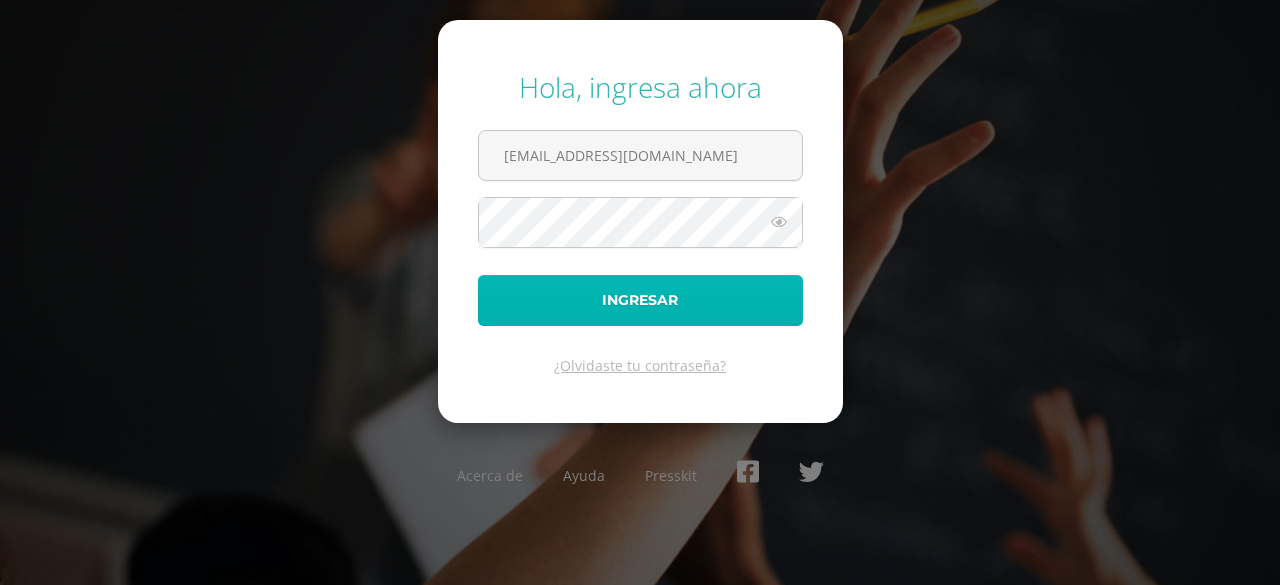 click on "Ingresar" at bounding box center [640, 300] 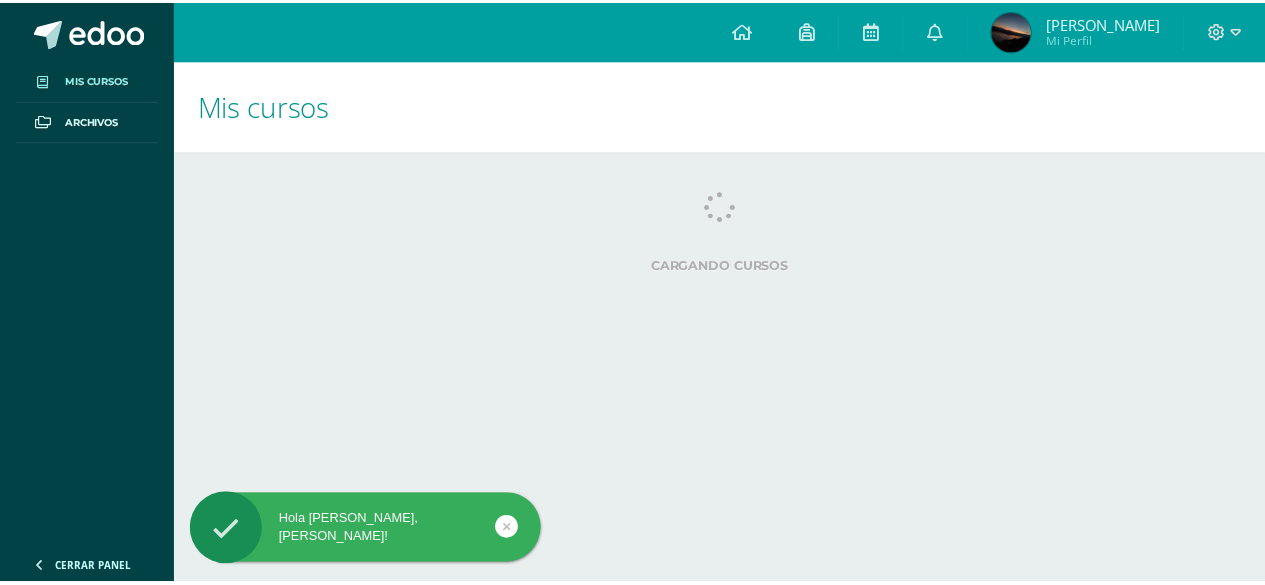 scroll, scrollTop: 0, scrollLeft: 0, axis: both 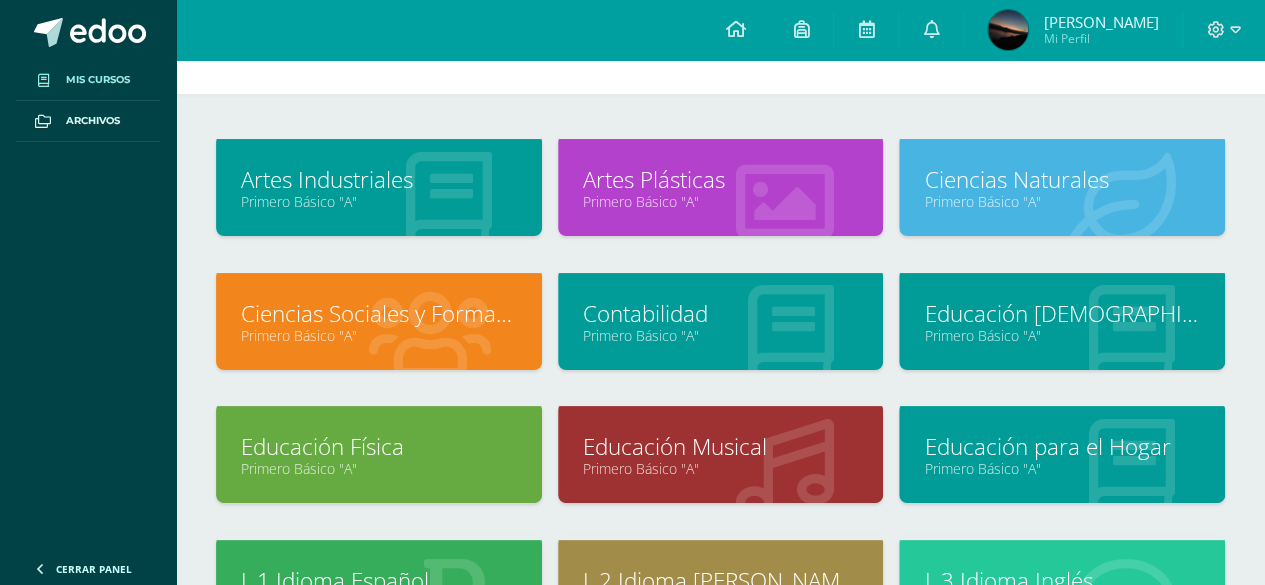 click on "Artes Industriales" at bounding box center (379, 179) 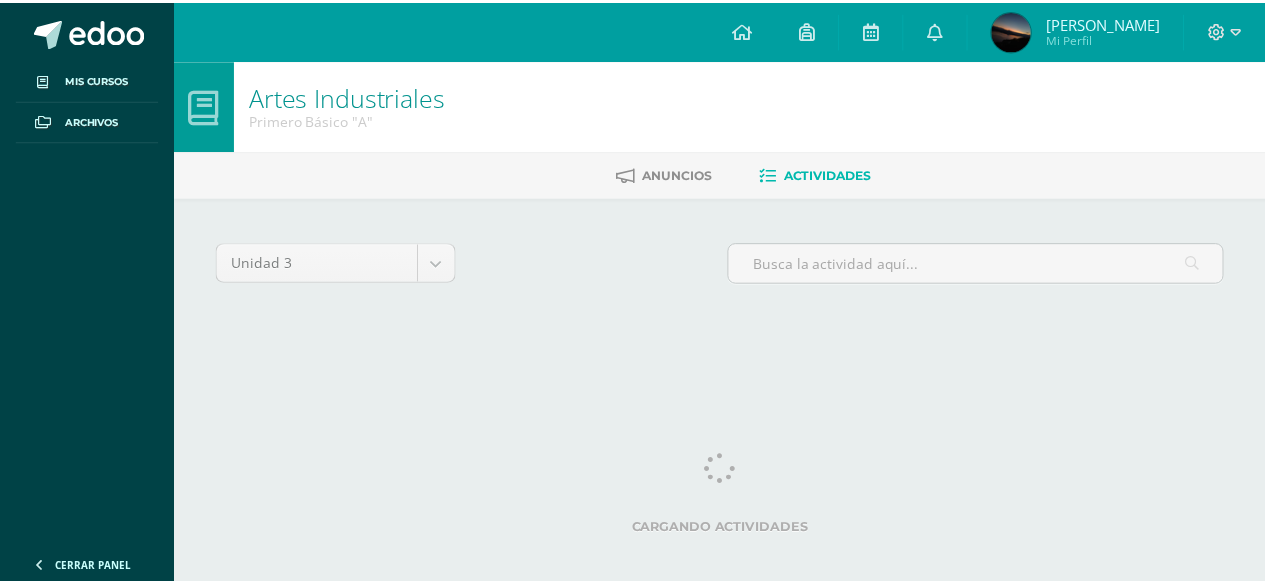 scroll, scrollTop: 0, scrollLeft: 0, axis: both 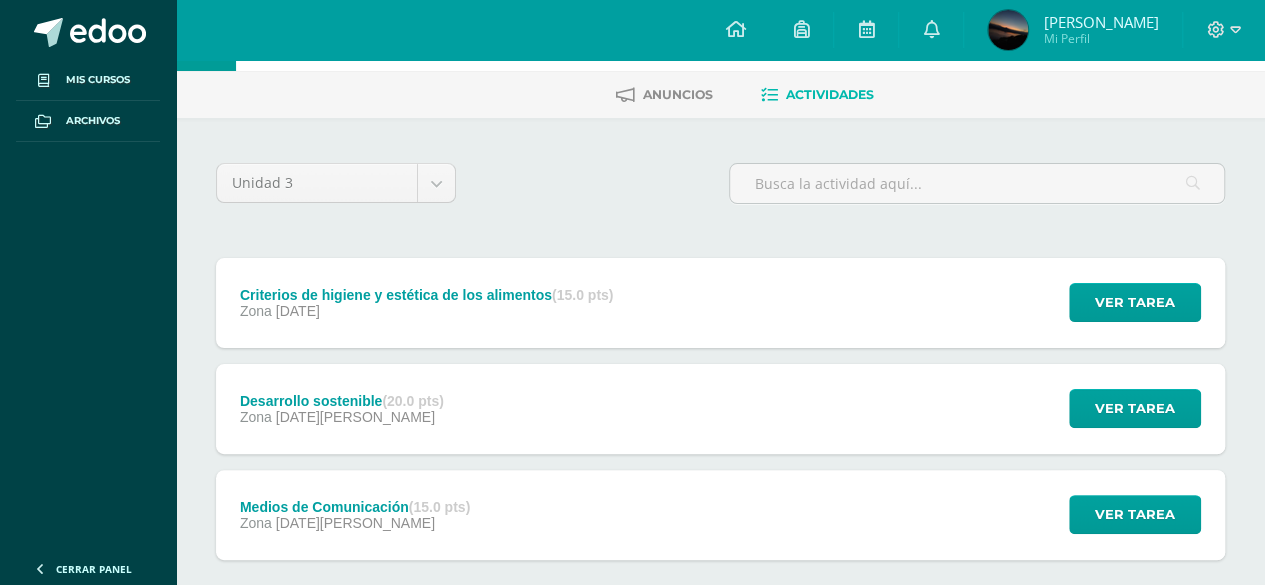 click on "Medios de Comunicación  (15.0 pts)
Zona
10 de Junio
Ver tarea
Medios de Comunicación
Artes Industriales
Cargando contenido" at bounding box center (720, 515) 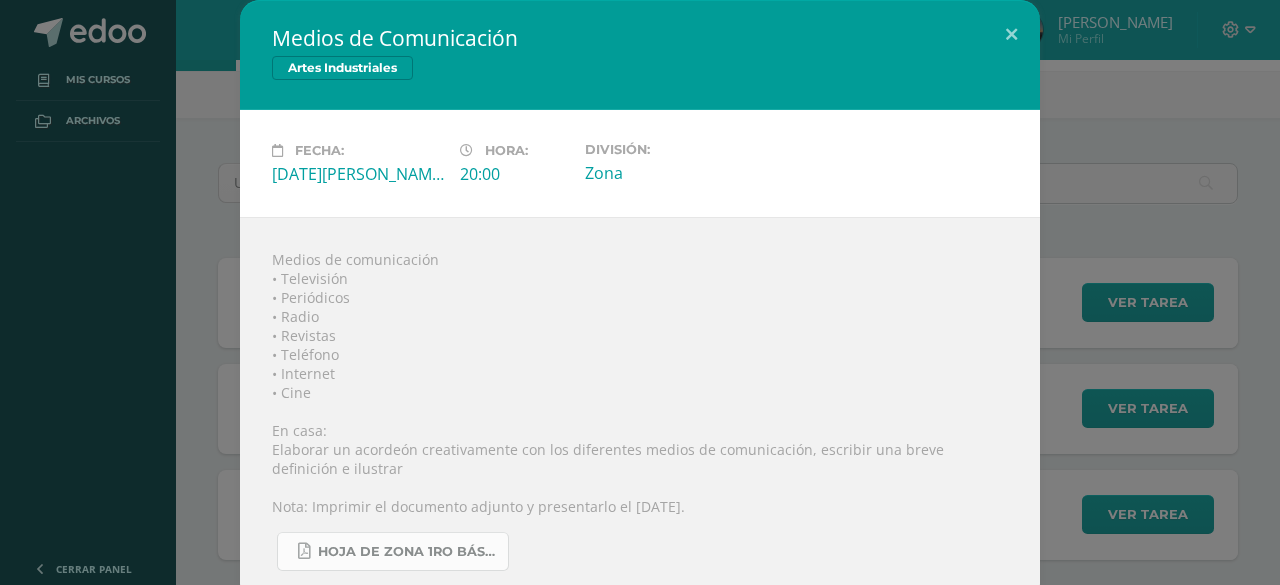 click on "Hoja de Zona  1ro Básico Tercera Unidad.pdf" at bounding box center (408, 552) 